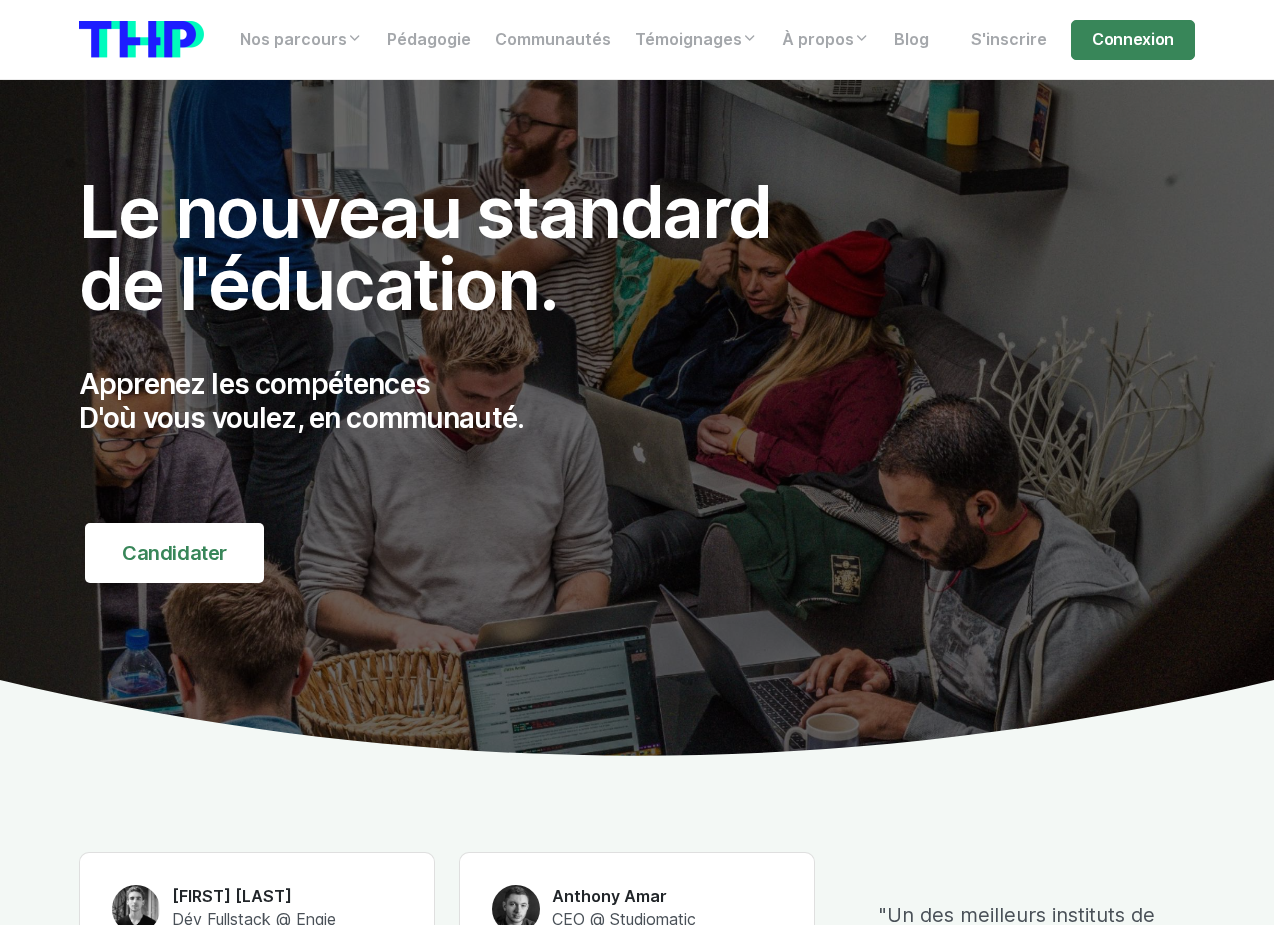 scroll, scrollTop: 0, scrollLeft: 0, axis: both 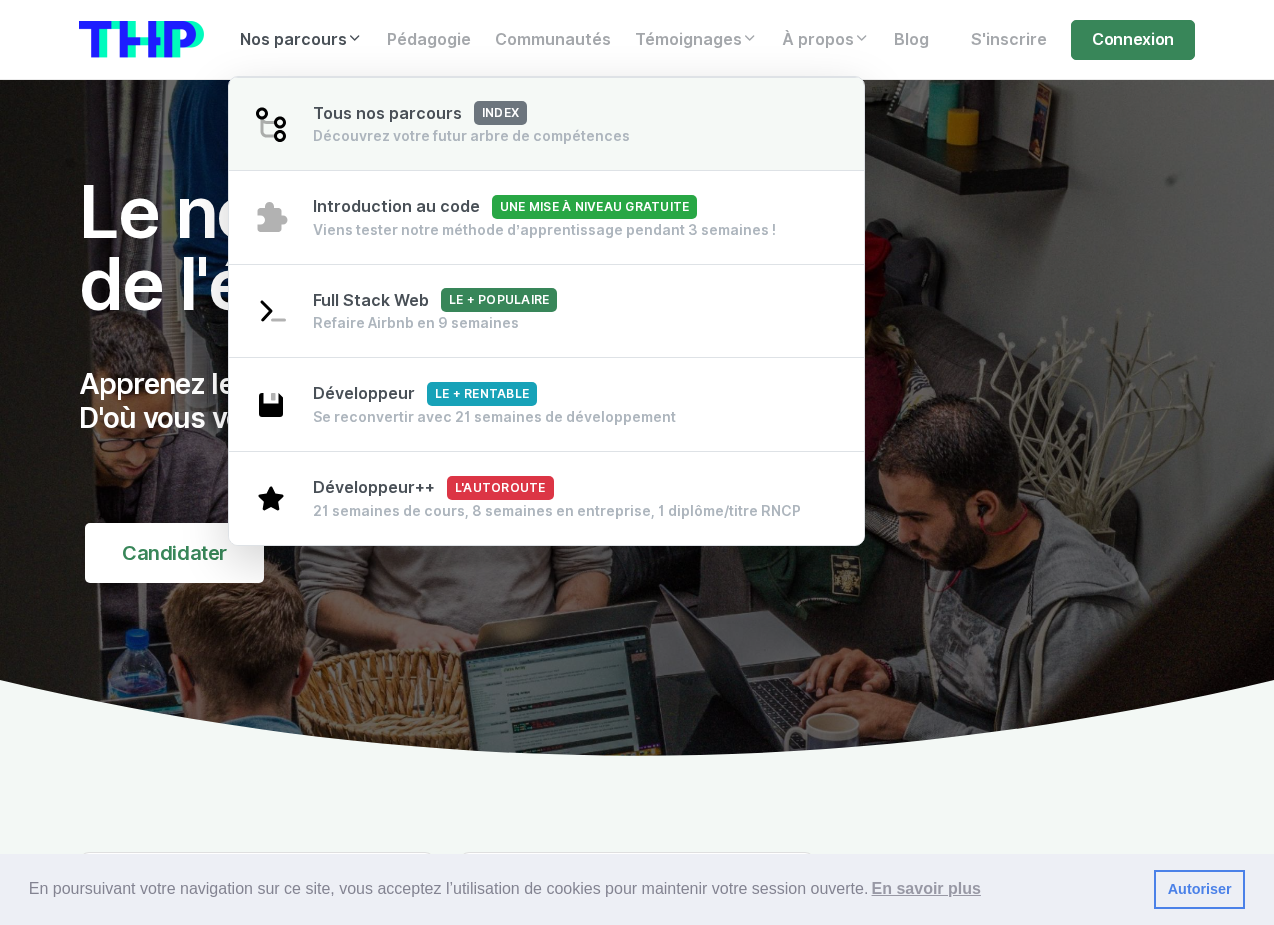 click on "Découvrez votre futur arbre de compétences" at bounding box center [471, 136] 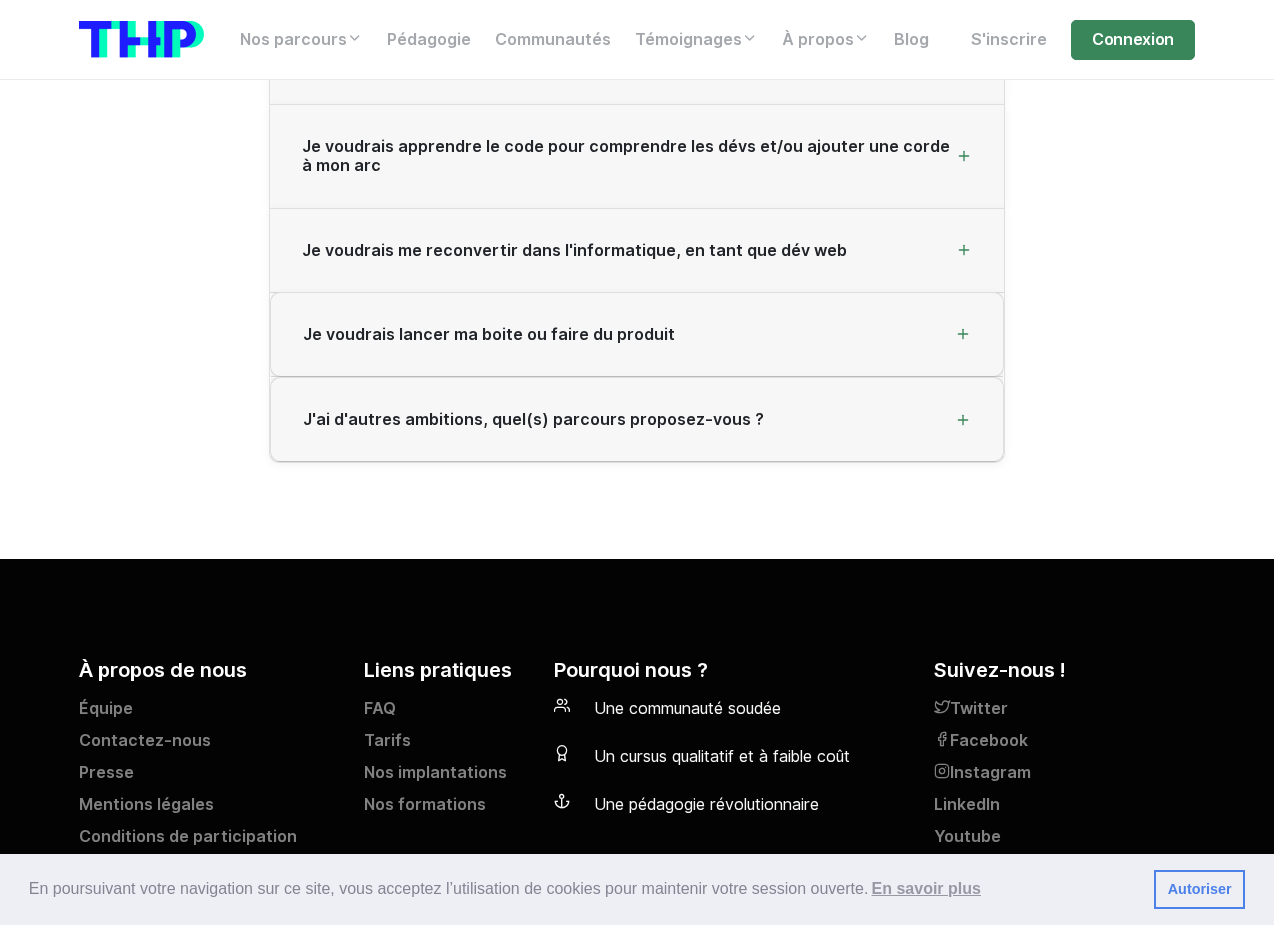 scroll, scrollTop: 3438, scrollLeft: 0, axis: vertical 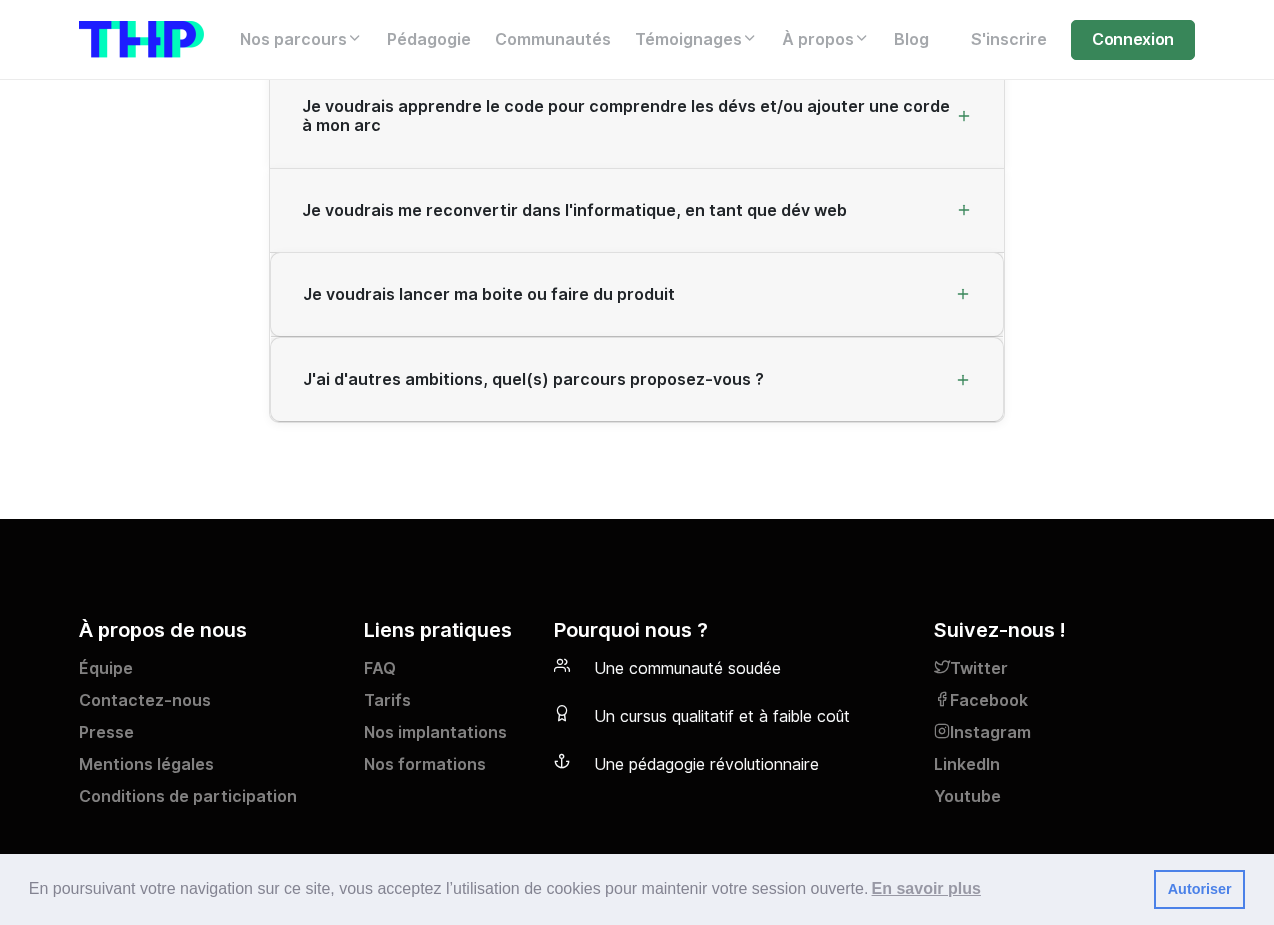click on "Autoriser" at bounding box center [1199, 890] 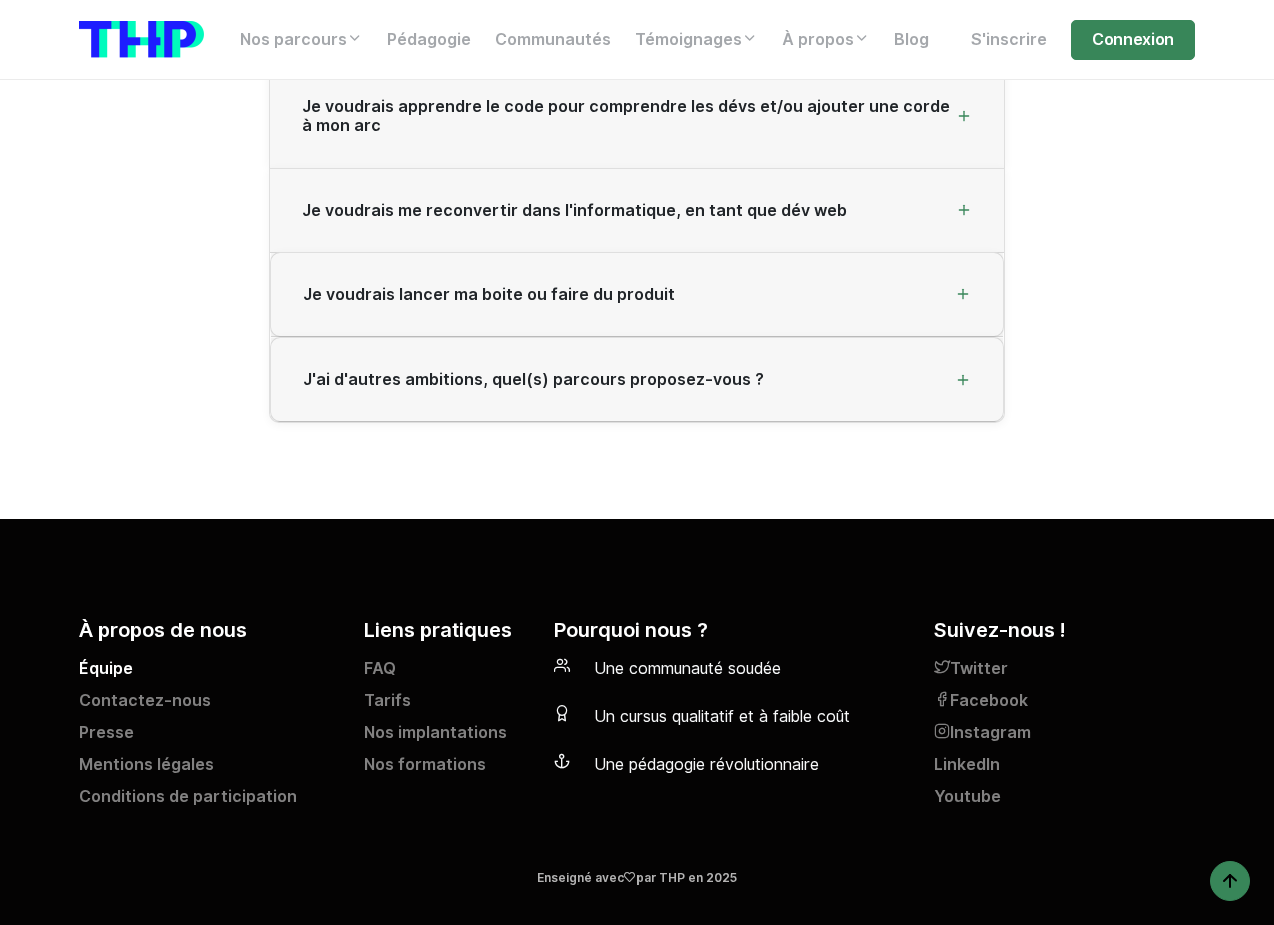 click on "Équipe" at bounding box center (209, 673) 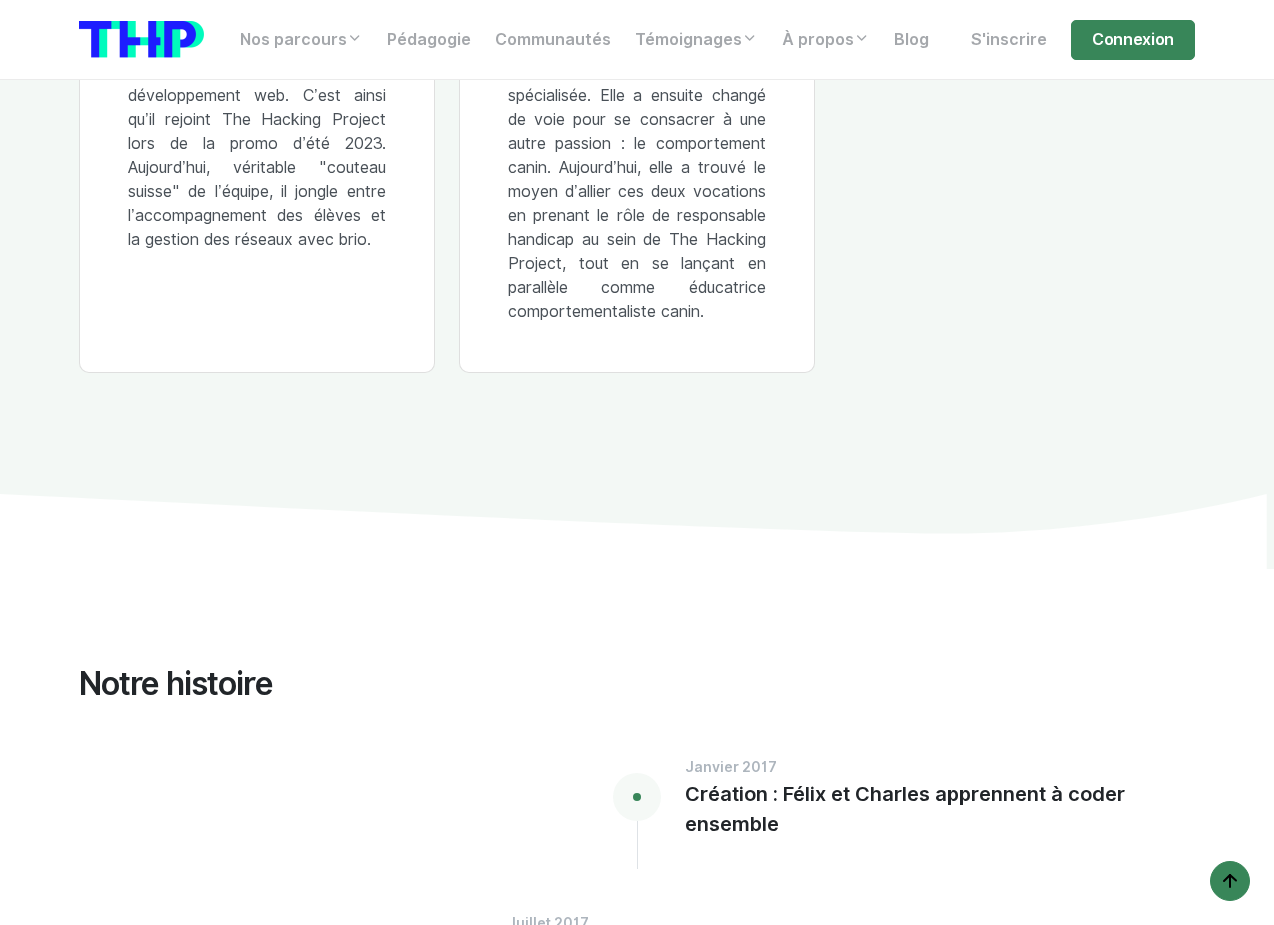 scroll, scrollTop: 2364, scrollLeft: 0, axis: vertical 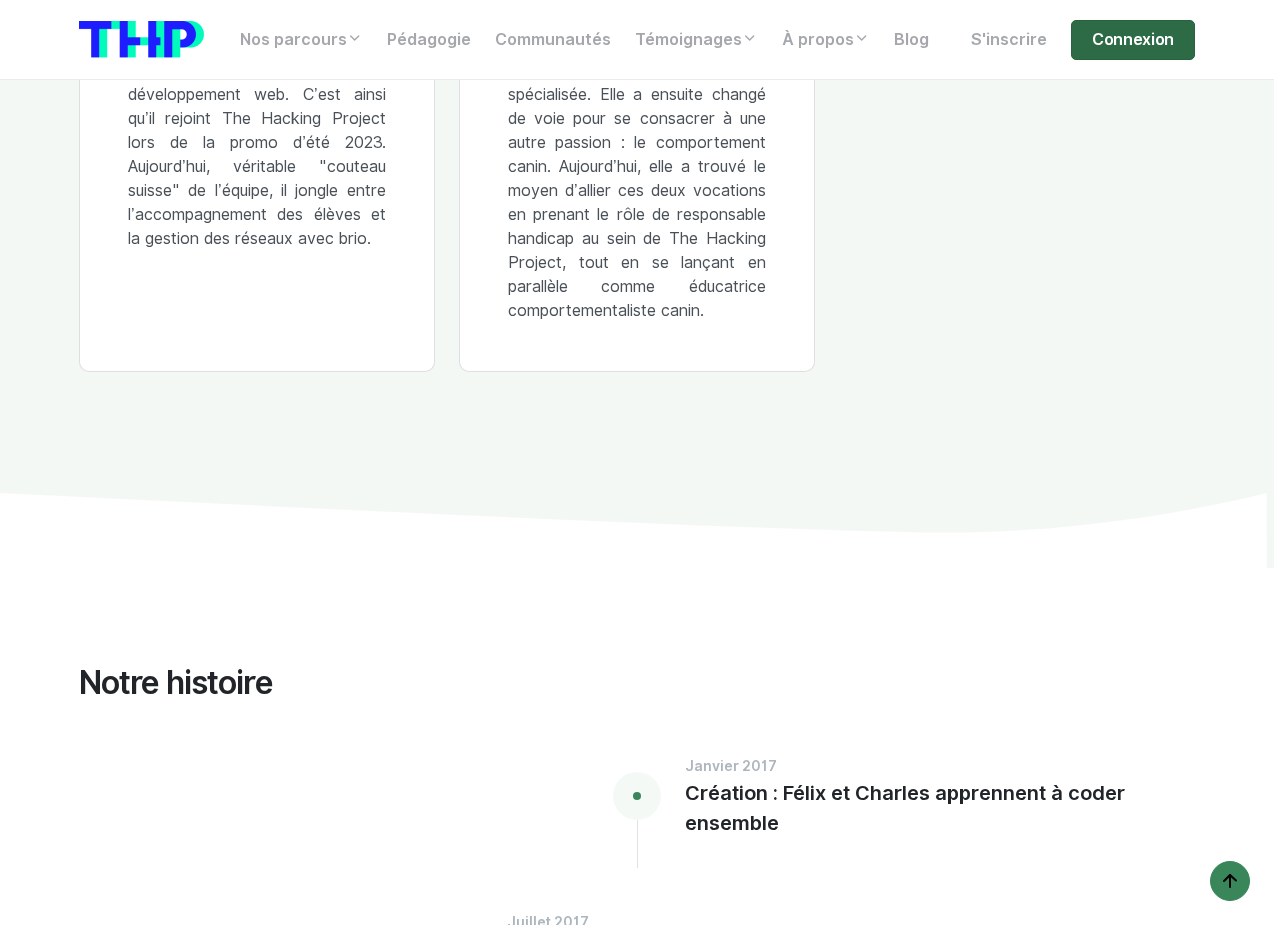 click on "Connexion" at bounding box center [1133, 40] 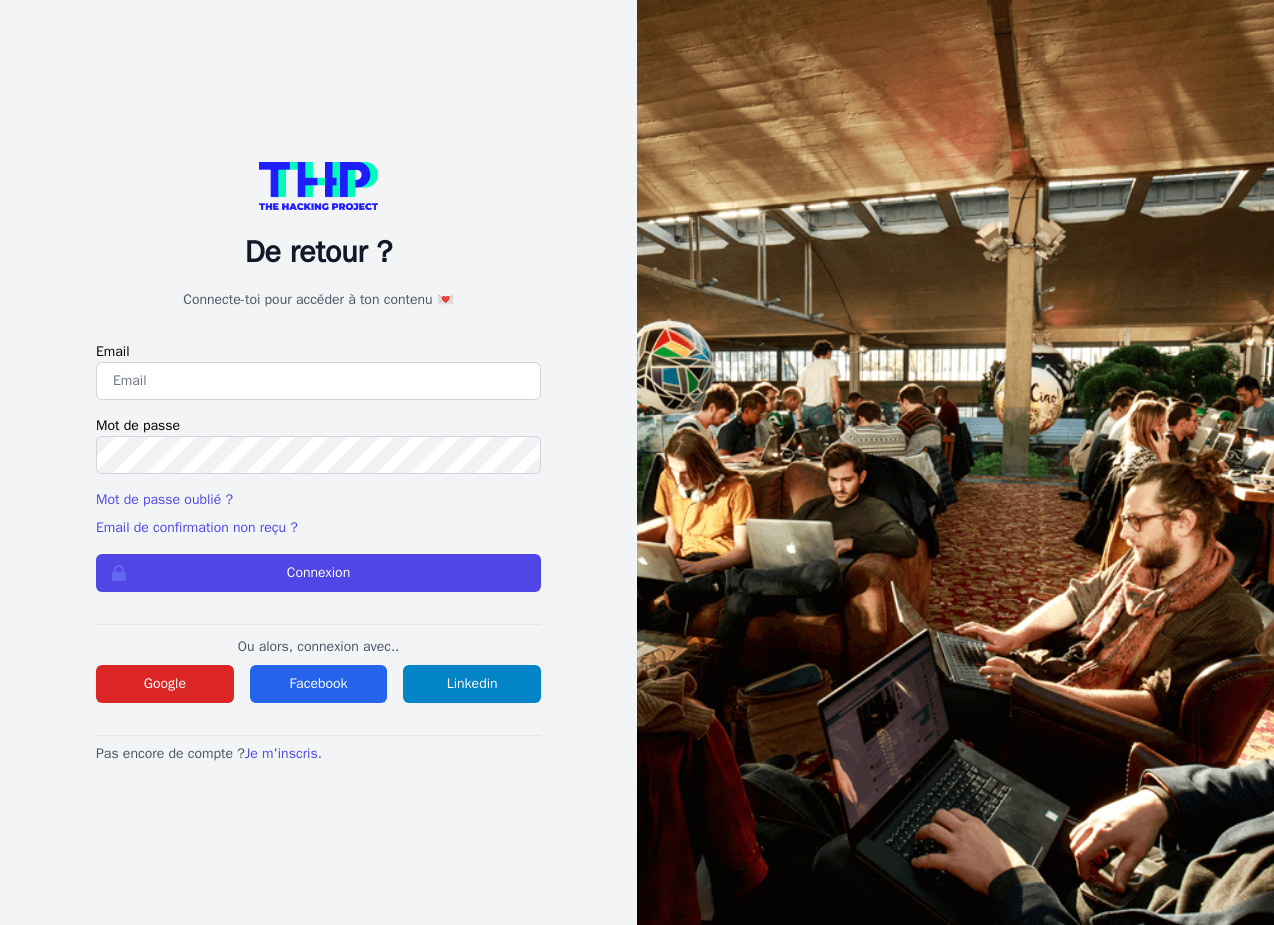 scroll, scrollTop: 0, scrollLeft: 0, axis: both 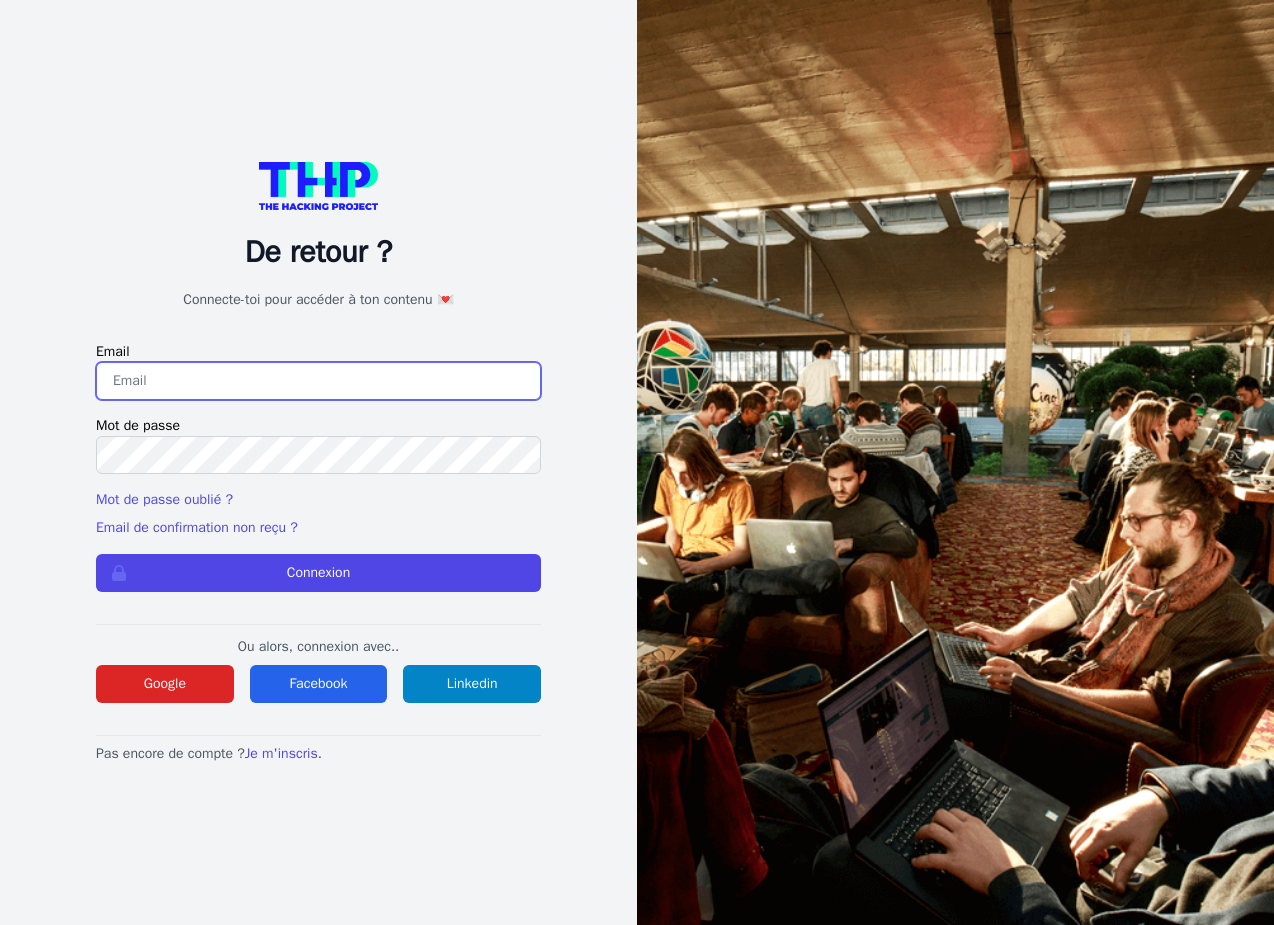 type on "[USERNAME]@example.com" 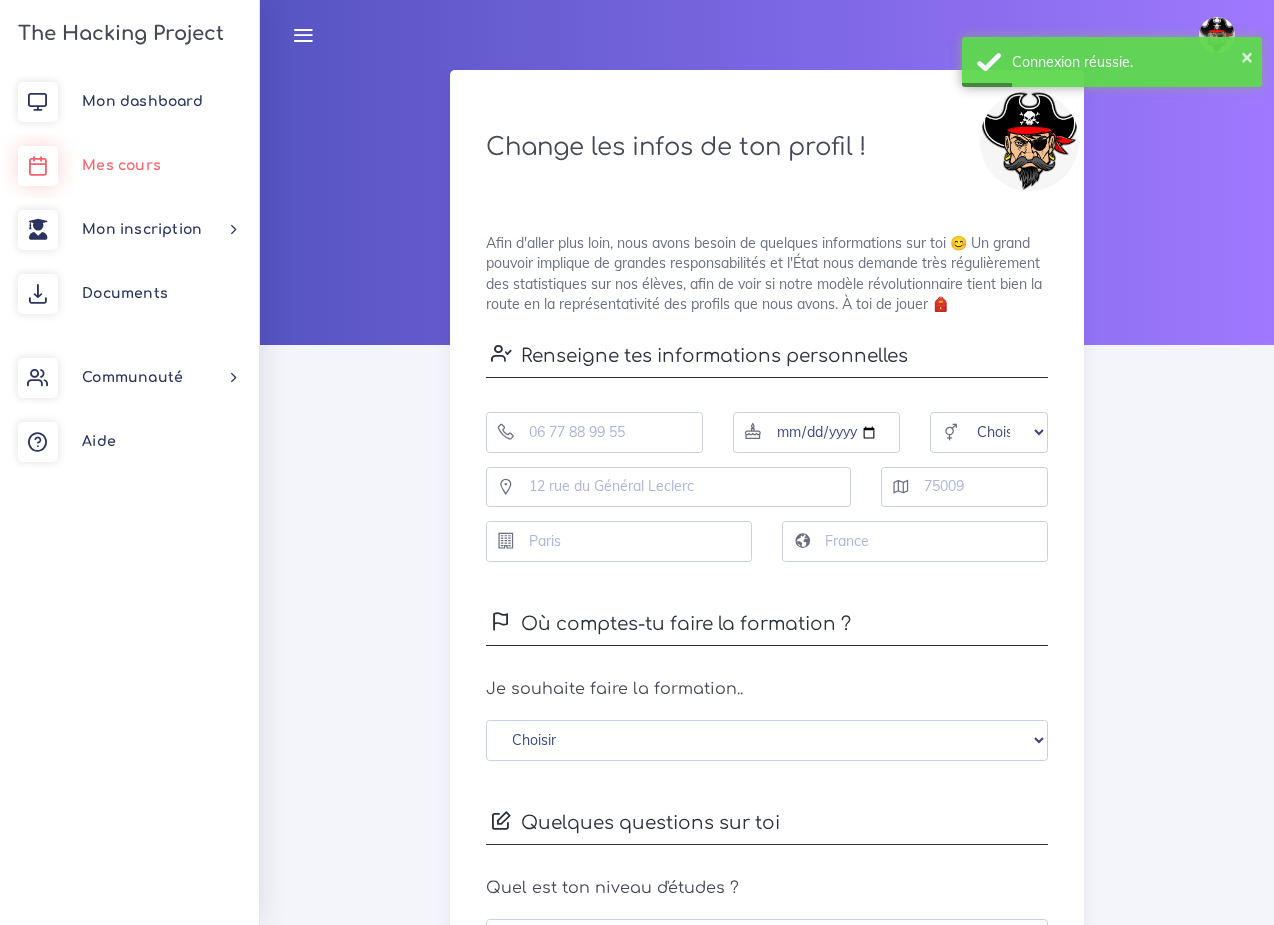 scroll, scrollTop: 0, scrollLeft: 0, axis: both 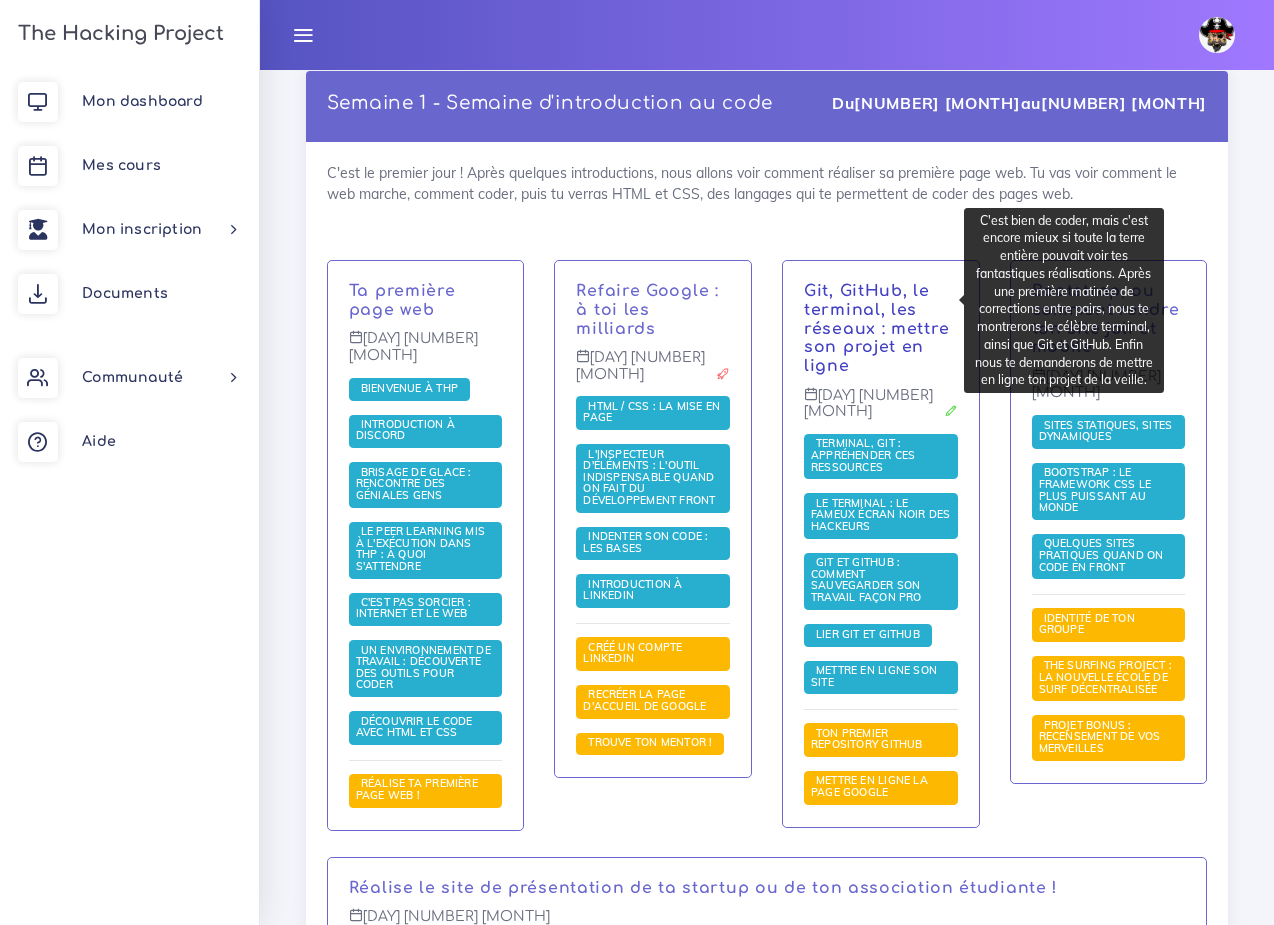 click on "Git, GitHub, le terminal, les réseaux : mettre son projet en ligne" at bounding box center (876, 328) 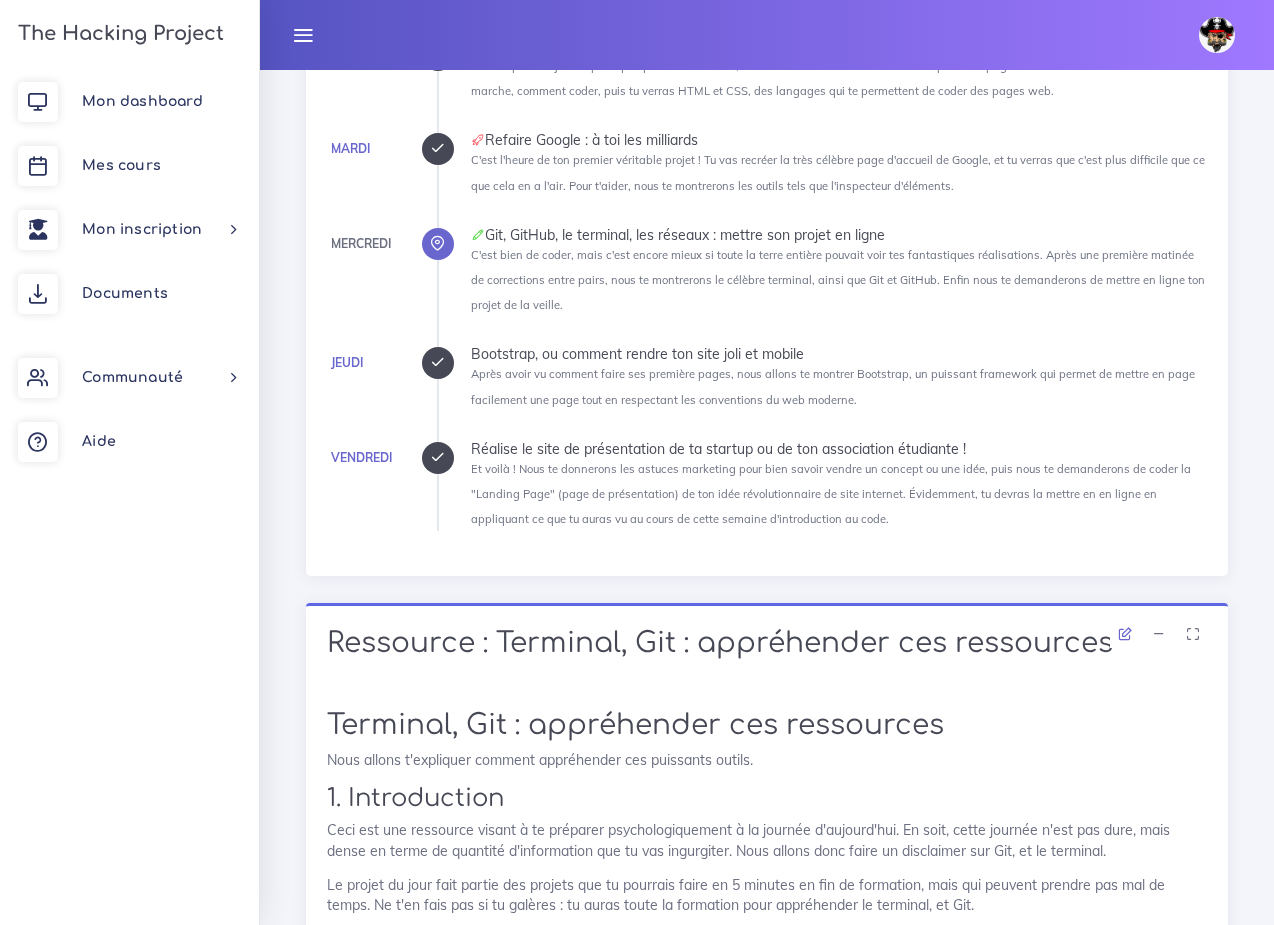 scroll, scrollTop: 0, scrollLeft: 0, axis: both 